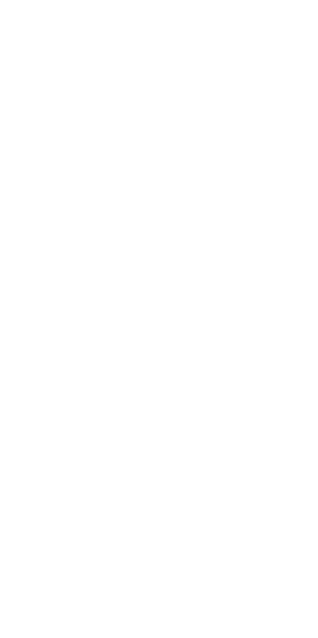scroll, scrollTop: 0, scrollLeft: 0, axis: both 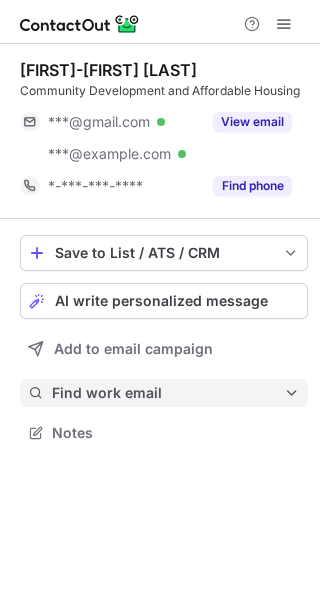 click on "Find work email" at bounding box center (168, 393) 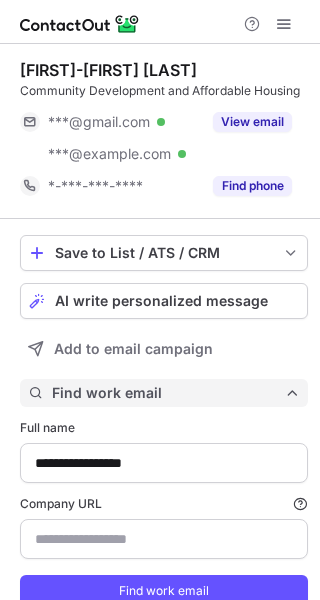 type on "**********" 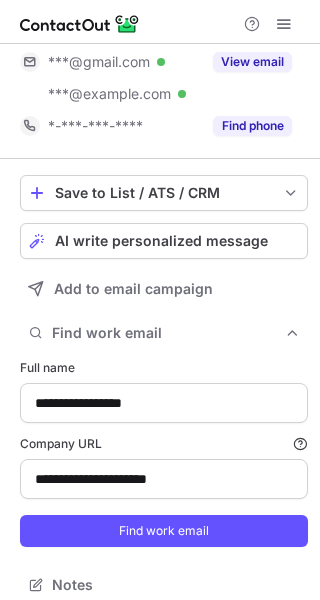 scroll, scrollTop: 93, scrollLeft: 0, axis: vertical 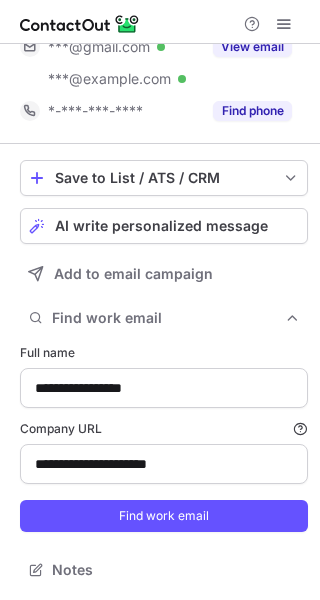 click on "Find work email" at bounding box center [164, 516] 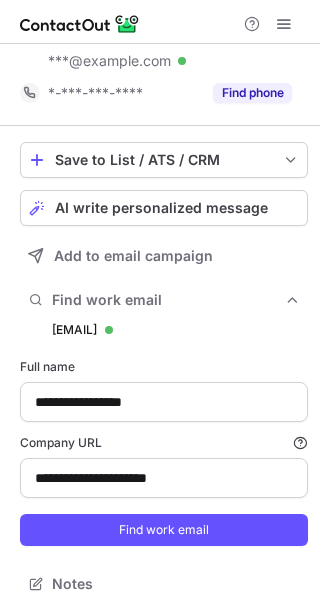 scroll, scrollTop: 10, scrollLeft: 10, axis: both 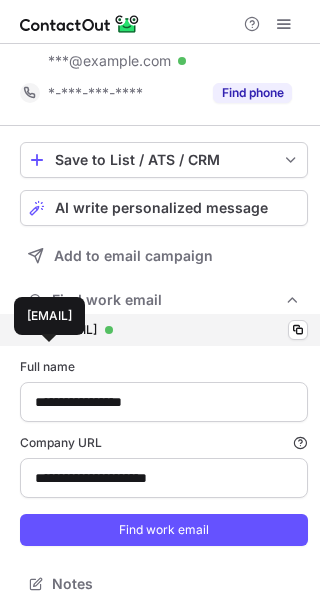 click on "momeara@centralcityconcern.org" at bounding box center [74, 330] 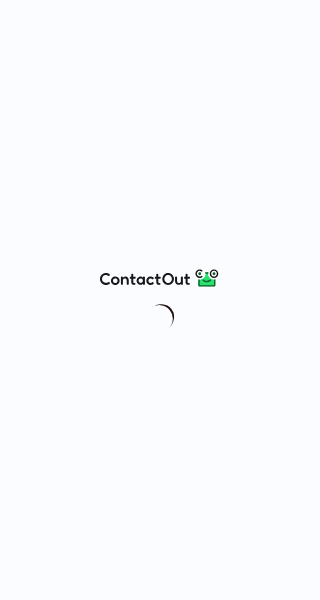 scroll, scrollTop: 0, scrollLeft: 0, axis: both 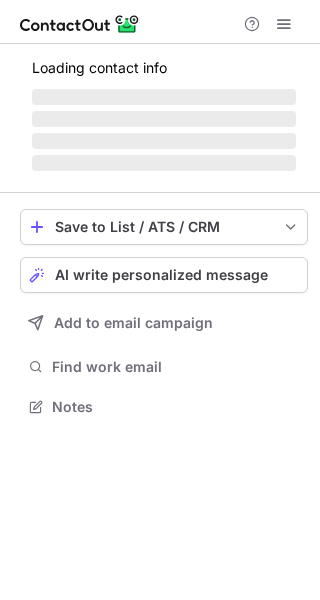 click on "Find work email" at bounding box center [176, 367] 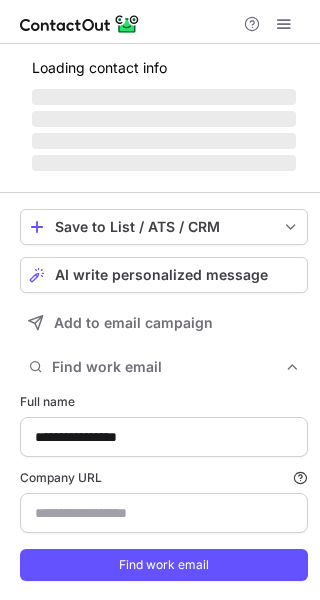 scroll, scrollTop: 10, scrollLeft: 10, axis: both 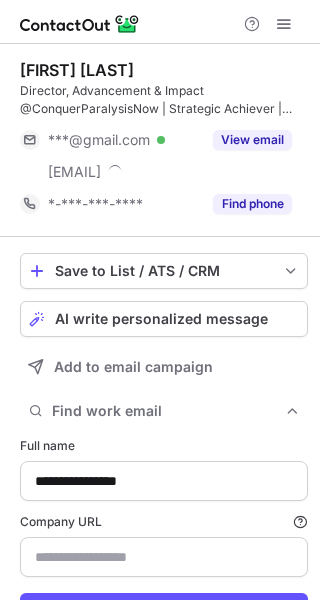 type on "**********" 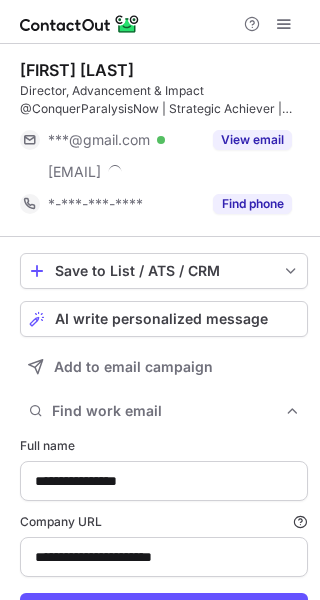 scroll, scrollTop: 93, scrollLeft: 0, axis: vertical 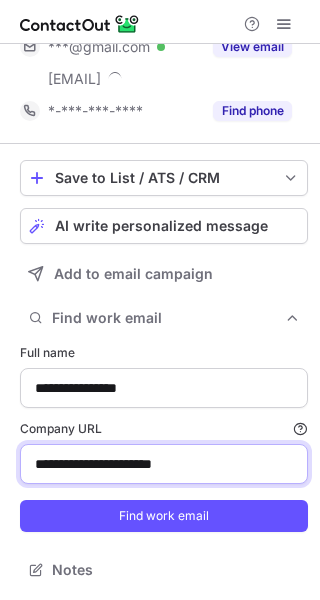 click on "**********" at bounding box center [164, 464] 